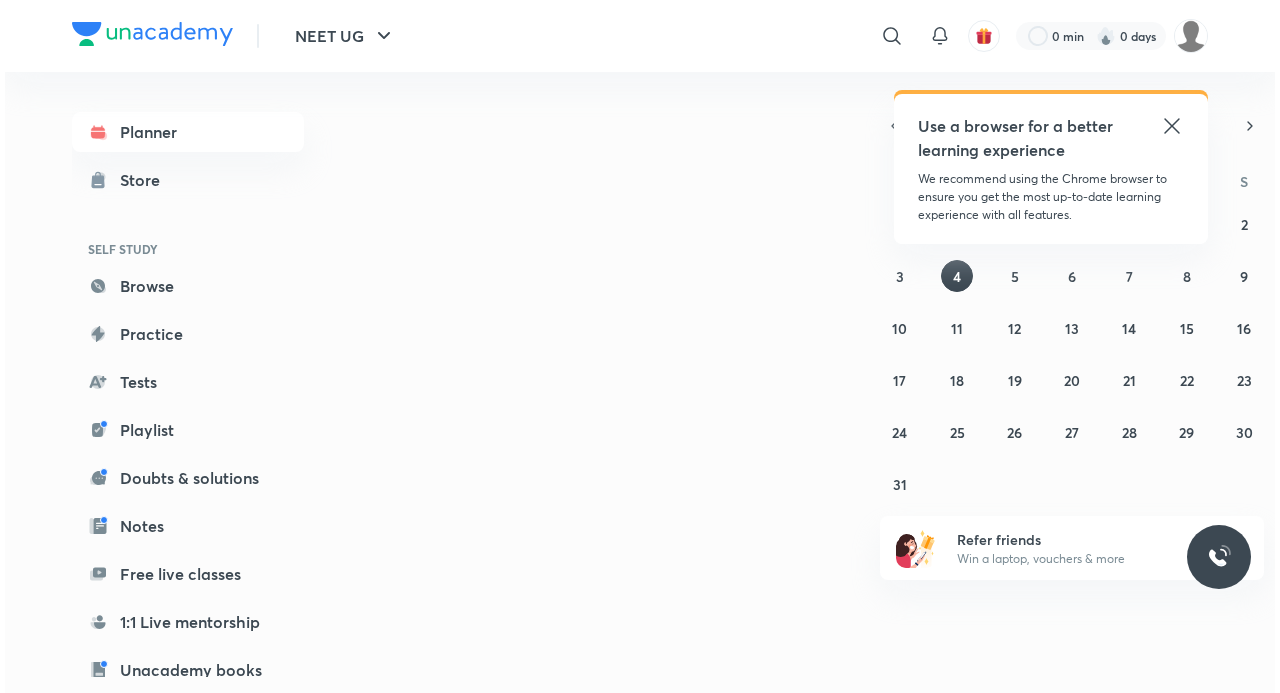 scroll, scrollTop: 0, scrollLeft: 0, axis: both 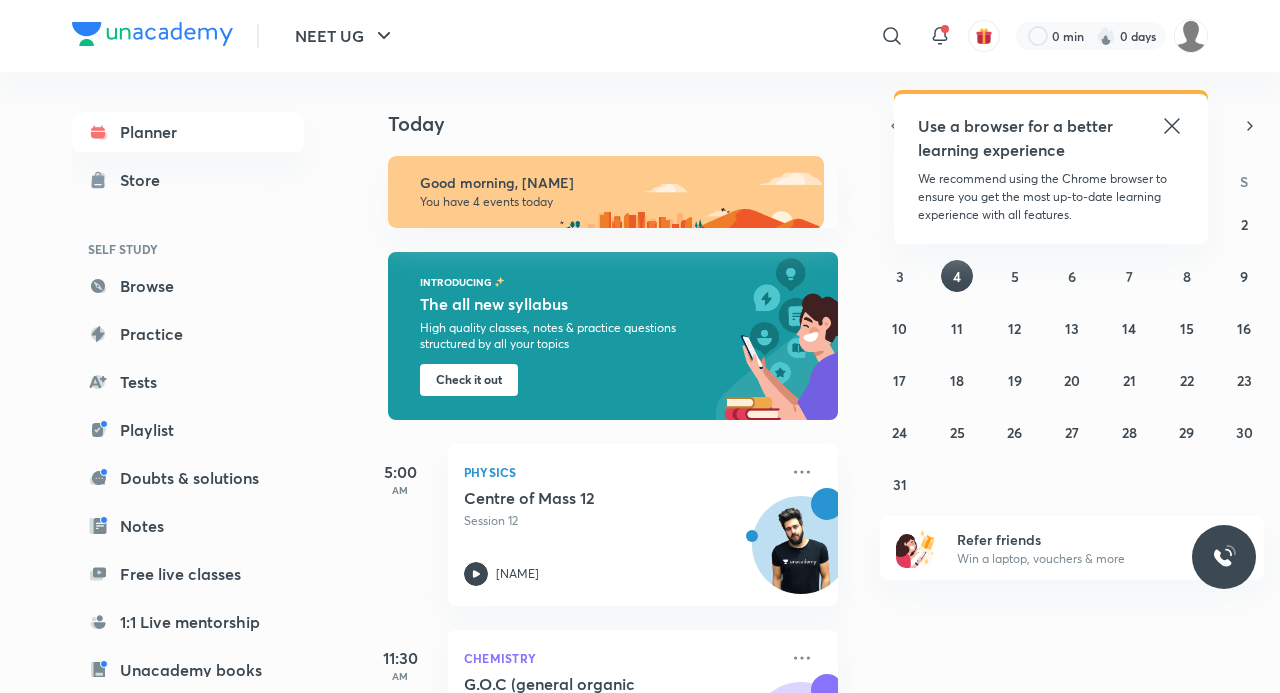 click 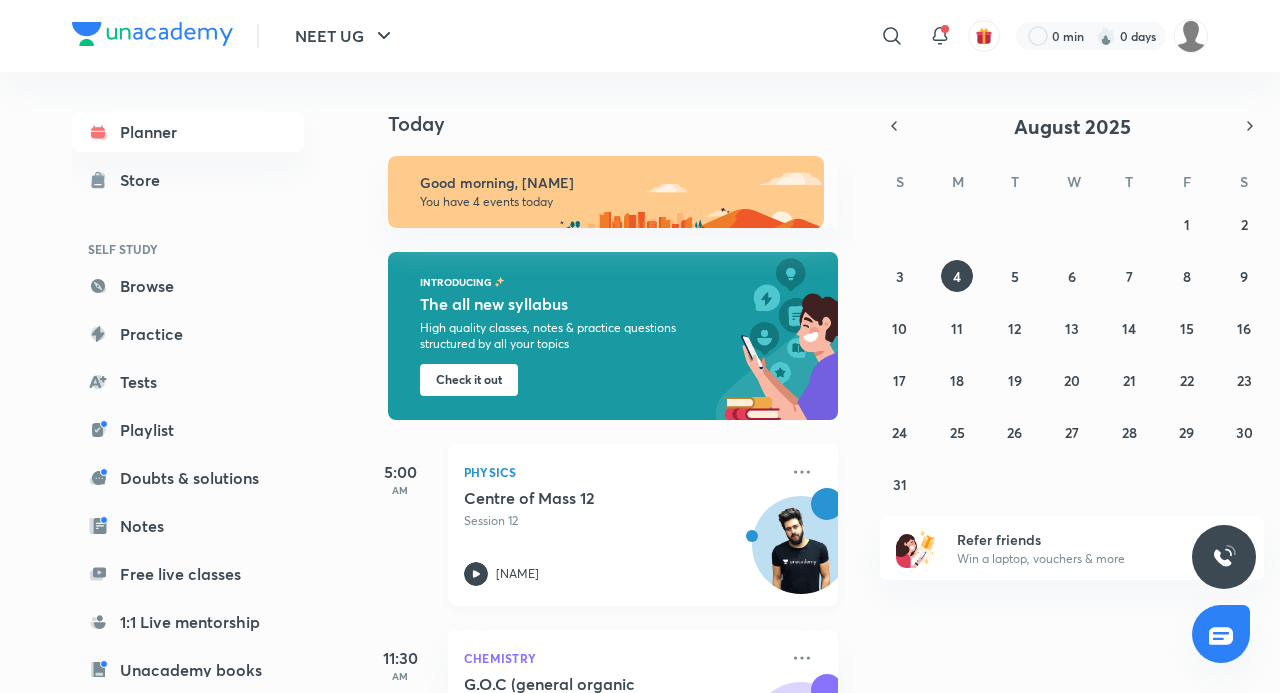 scroll, scrollTop: 100, scrollLeft: 0, axis: vertical 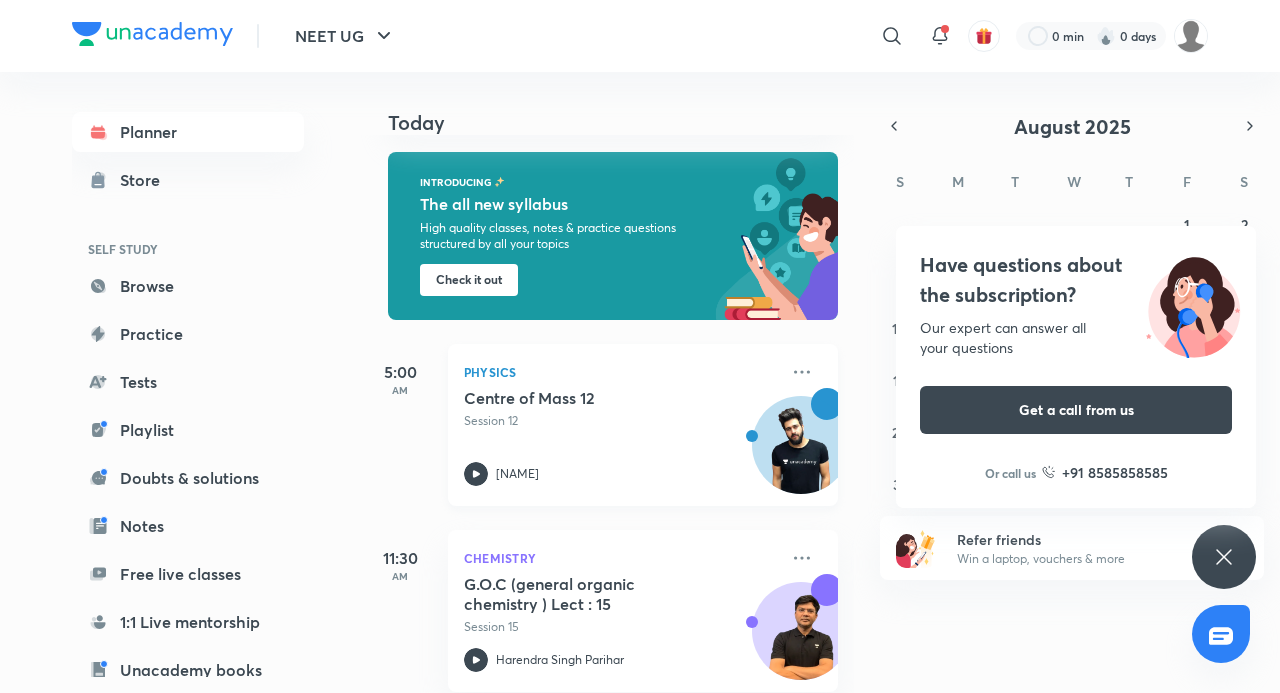 click 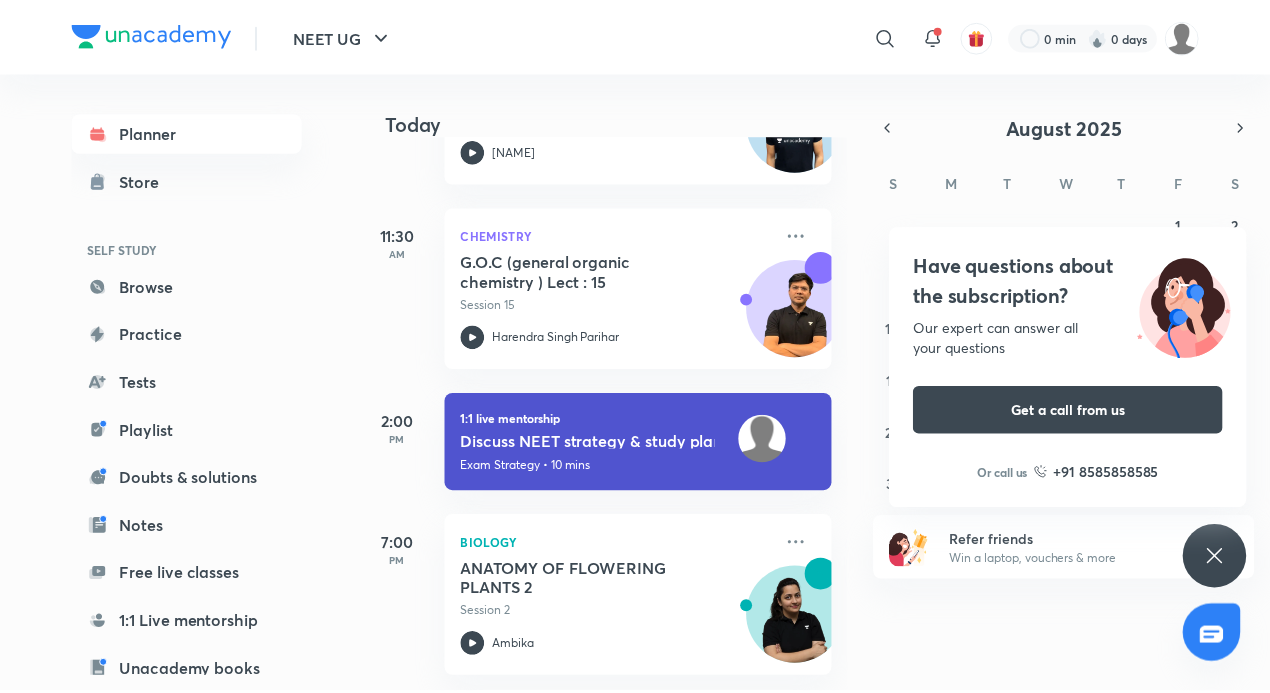scroll, scrollTop: 0, scrollLeft: 0, axis: both 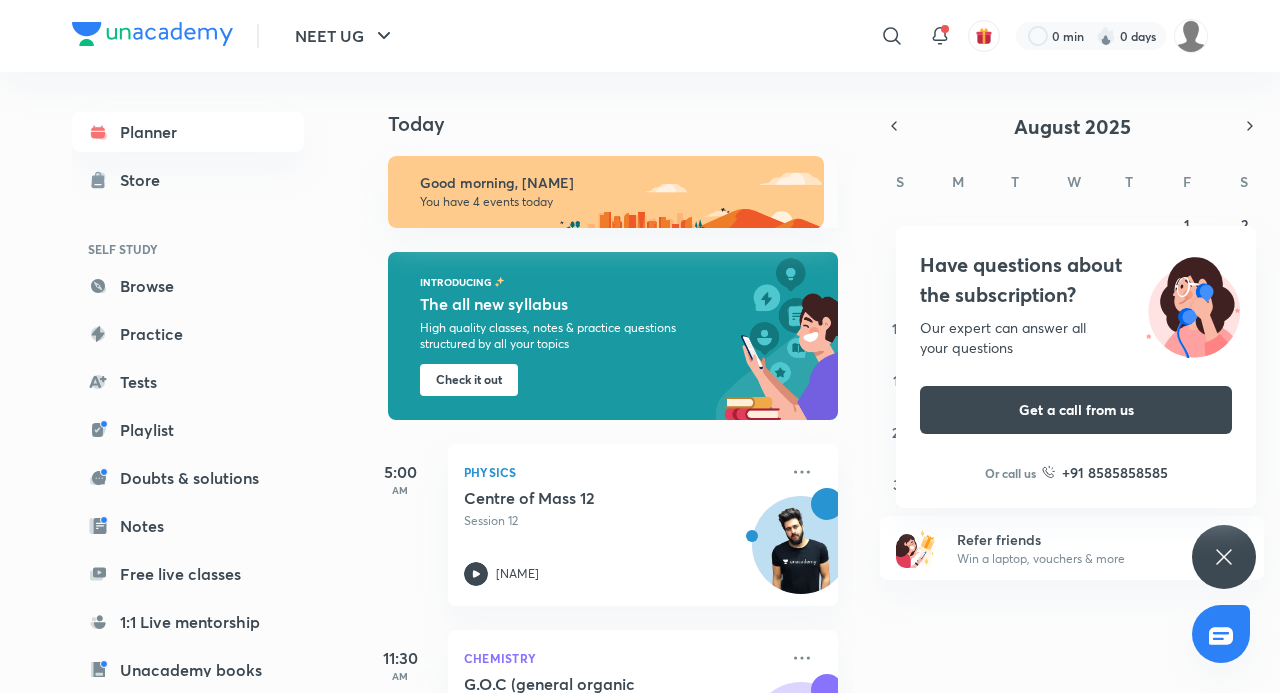 click on "Check it out" at bounding box center [469, 380] 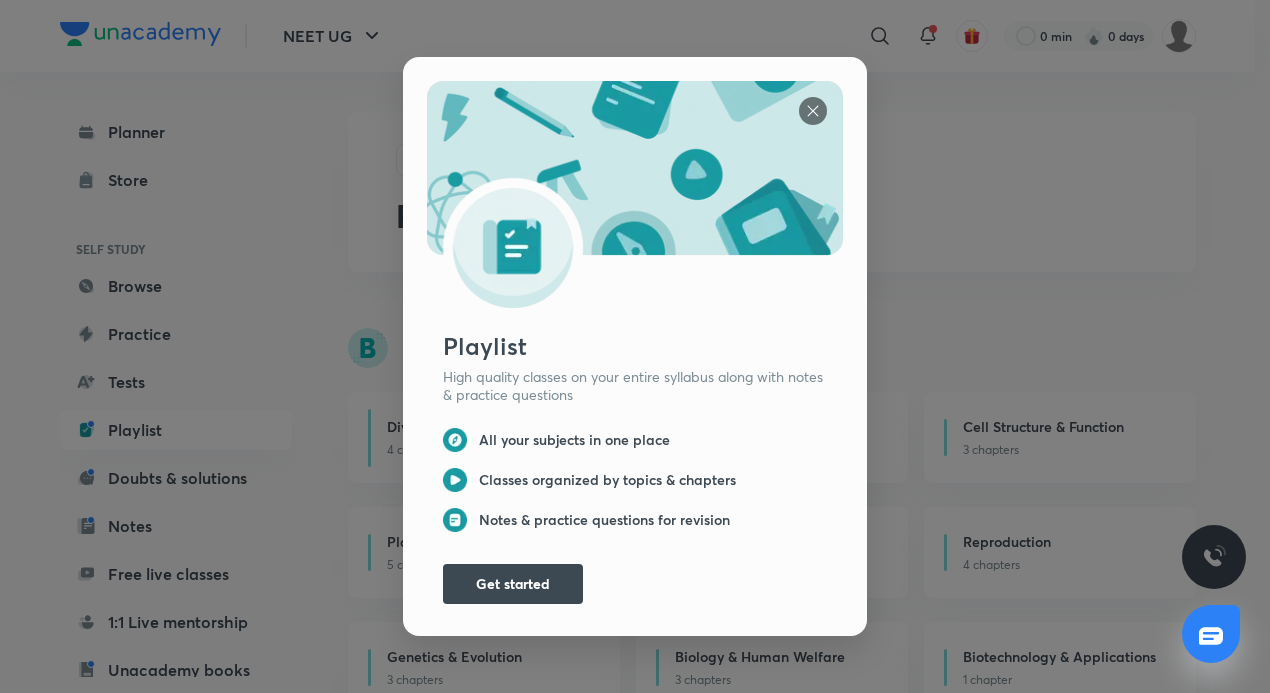 scroll, scrollTop: 0, scrollLeft: 0, axis: both 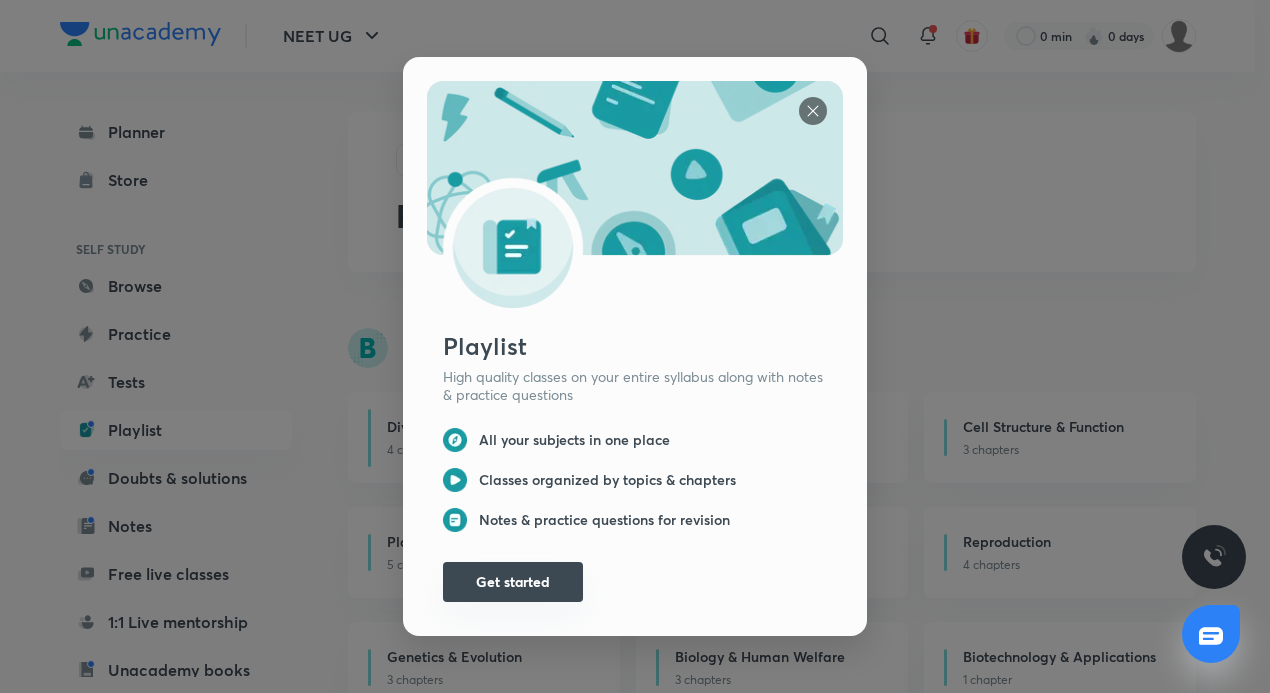 click on "Get started" at bounding box center [513, 582] 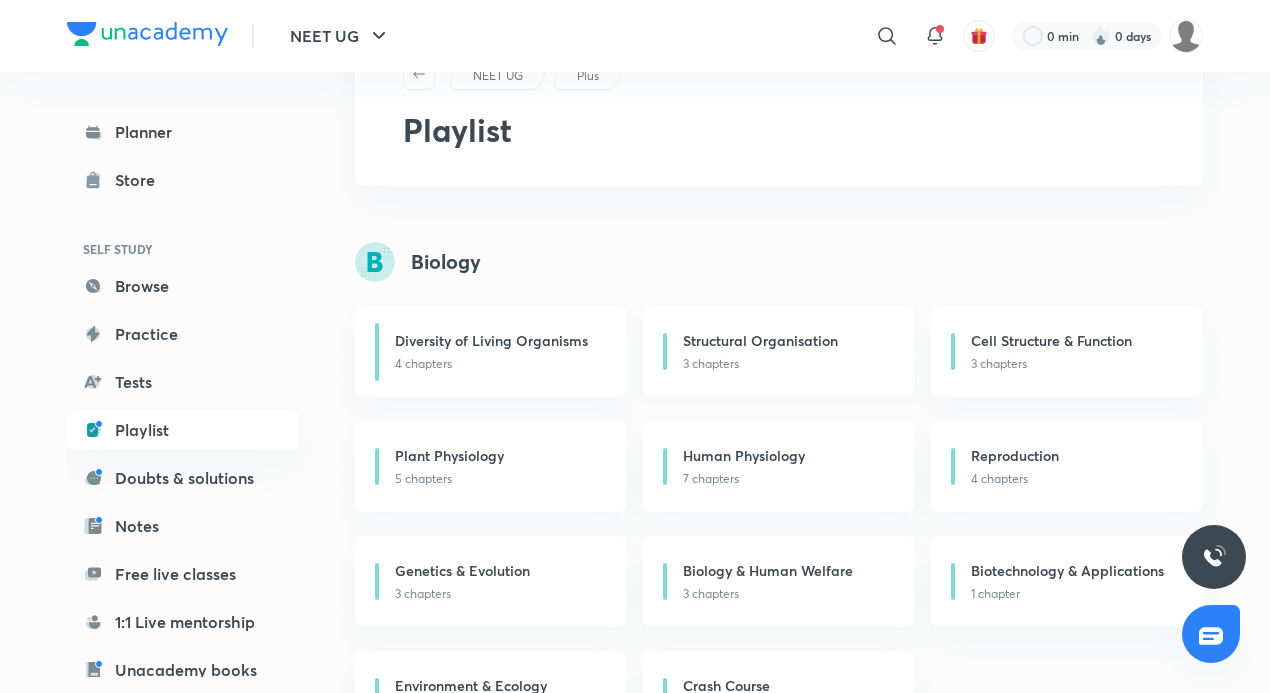 scroll, scrollTop: 0, scrollLeft: 0, axis: both 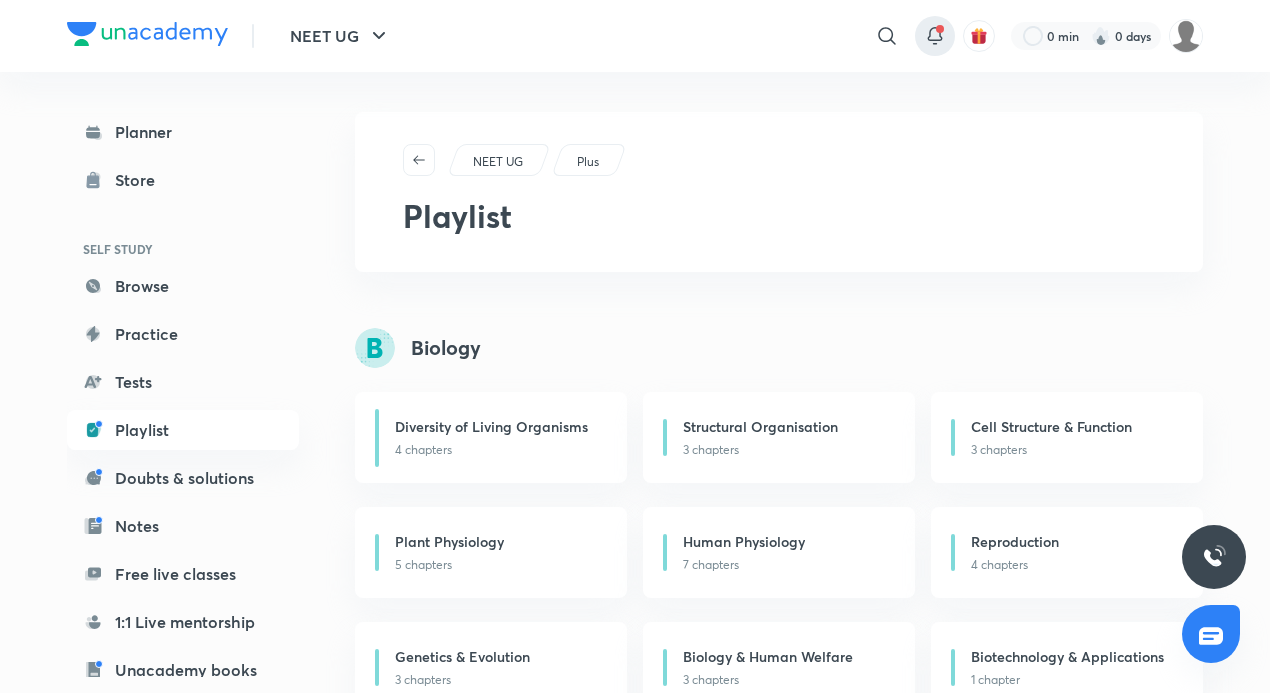click 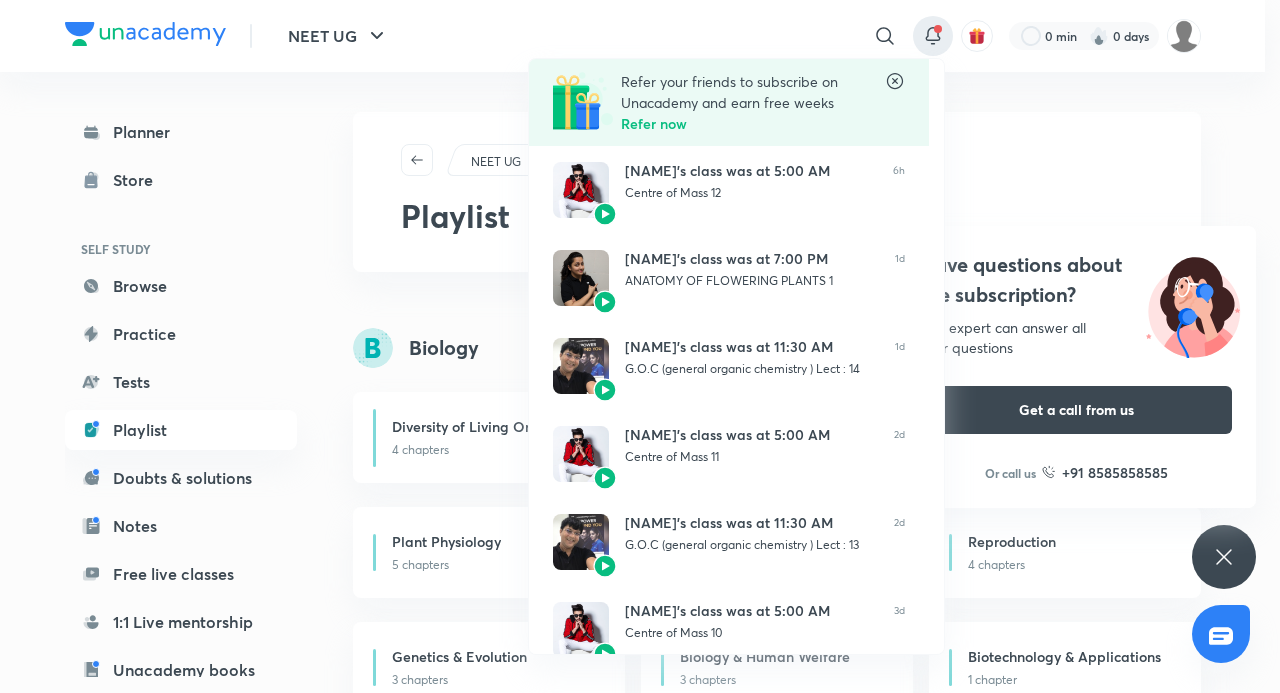click at bounding box center [640, 346] 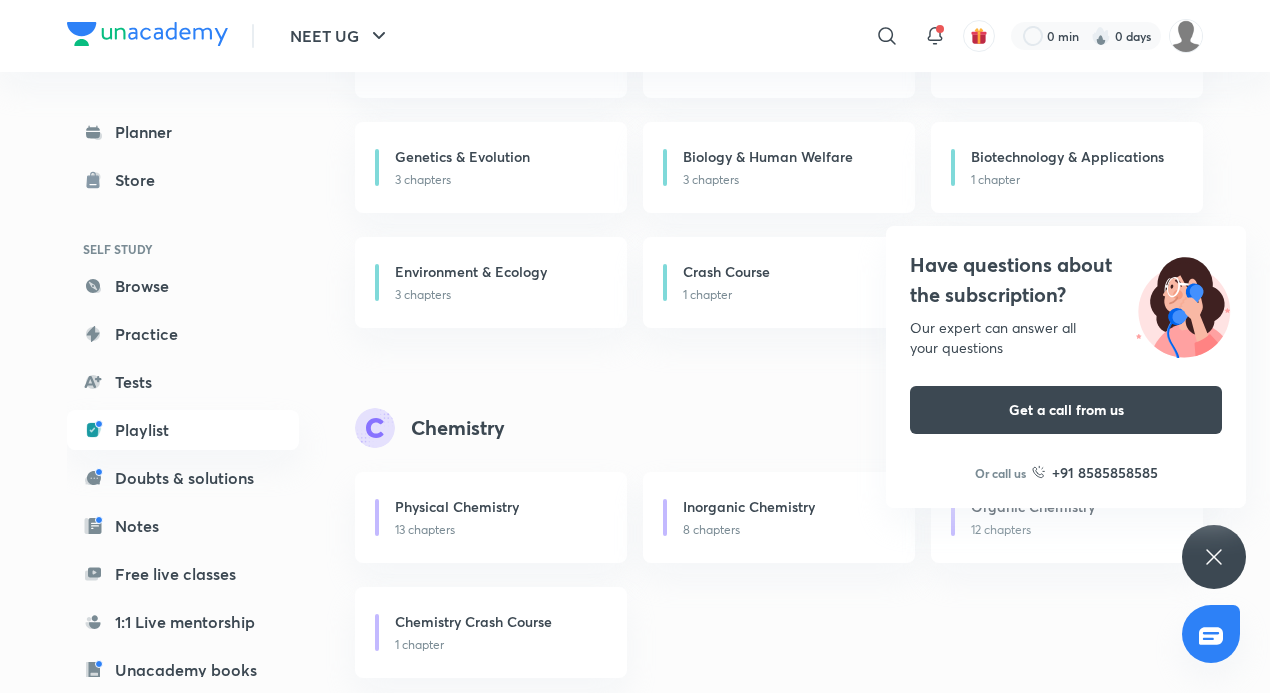 scroll, scrollTop: 700, scrollLeft: 0, axis: vertical 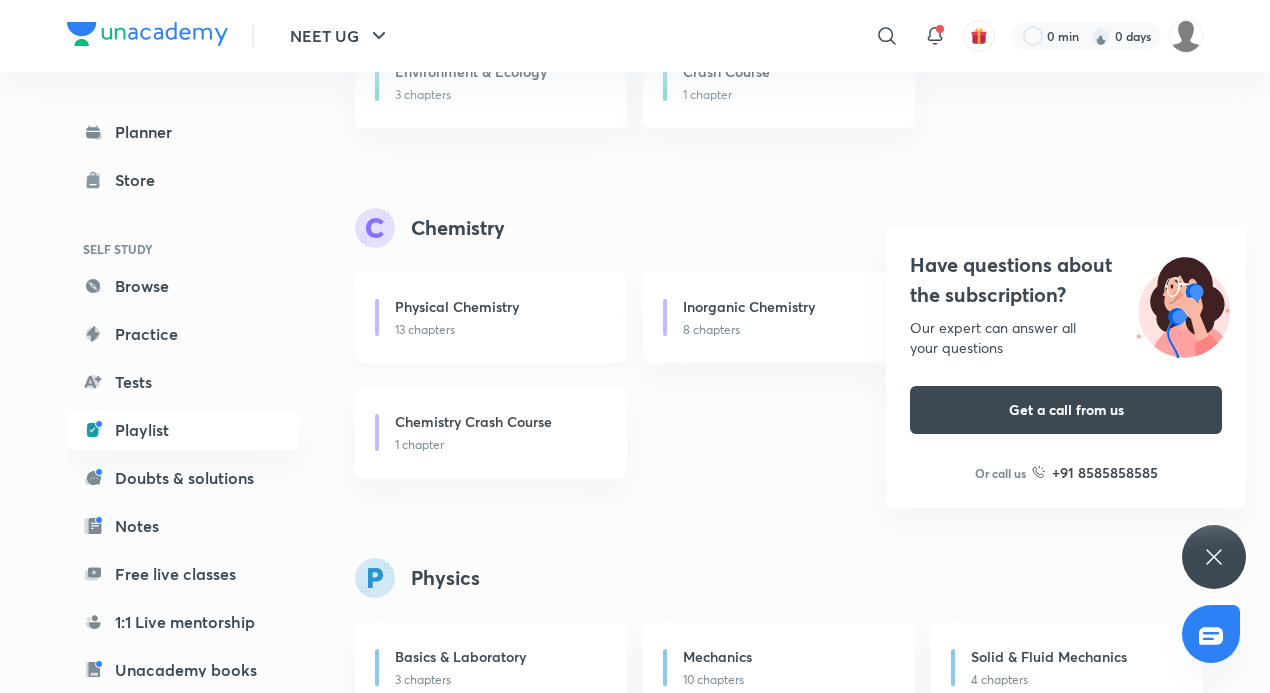 click on "13 chapters" at bounding box center [499, 330] 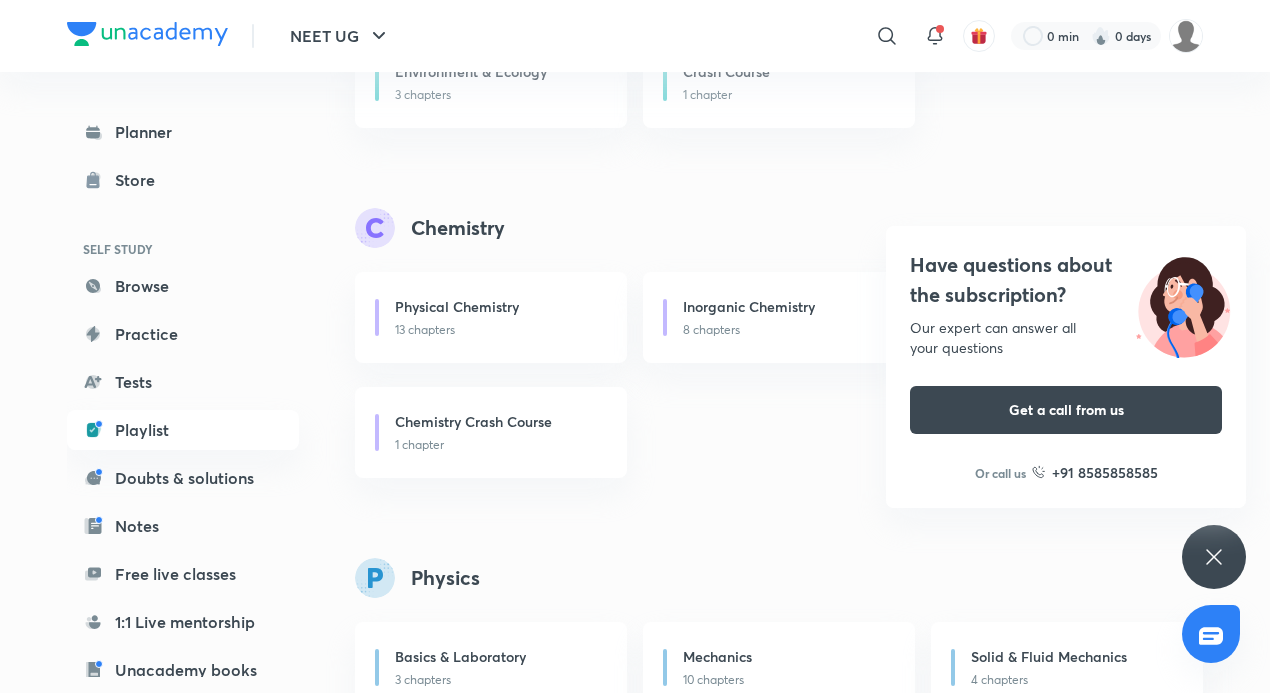 click on "Have questions about the subscription? Our expert can answer all your questions Get a call from us Or call us +91 8585858585" at bounding box center [1066, 367] 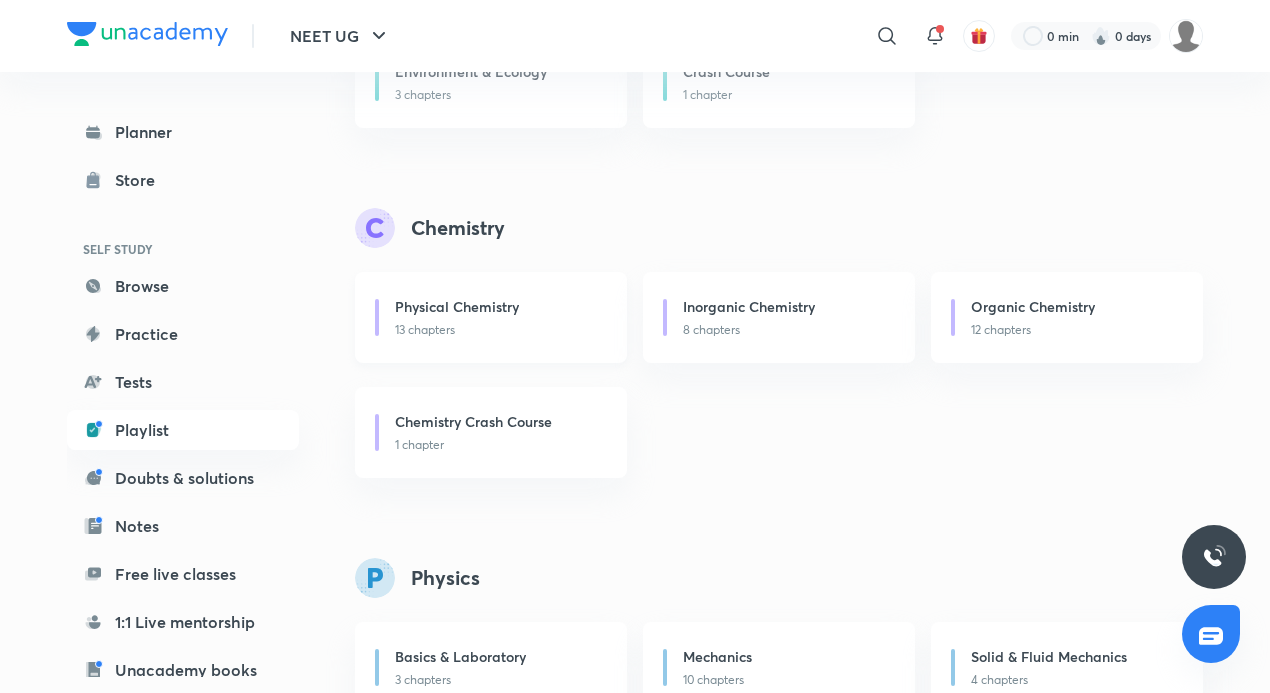 click on "Physical Chemistry" at bounding box center [499, 308] 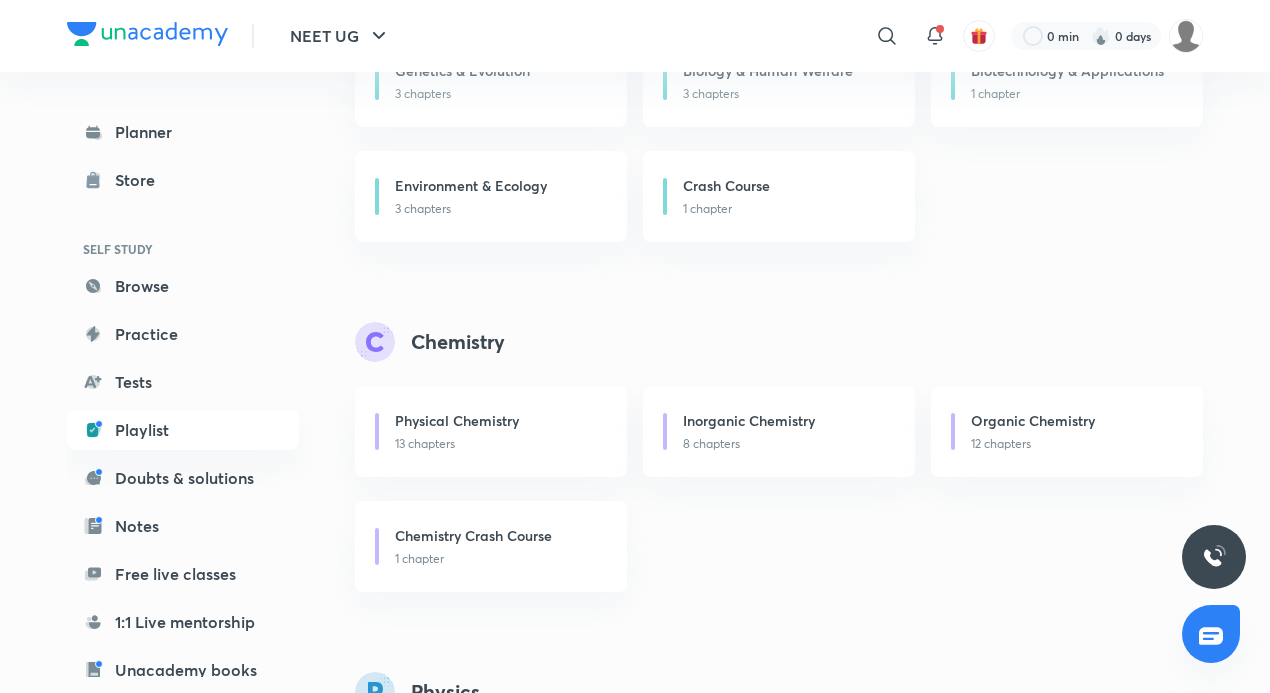 scroll, scrollTop: 486, scrollLeft: 0, axis: vertical 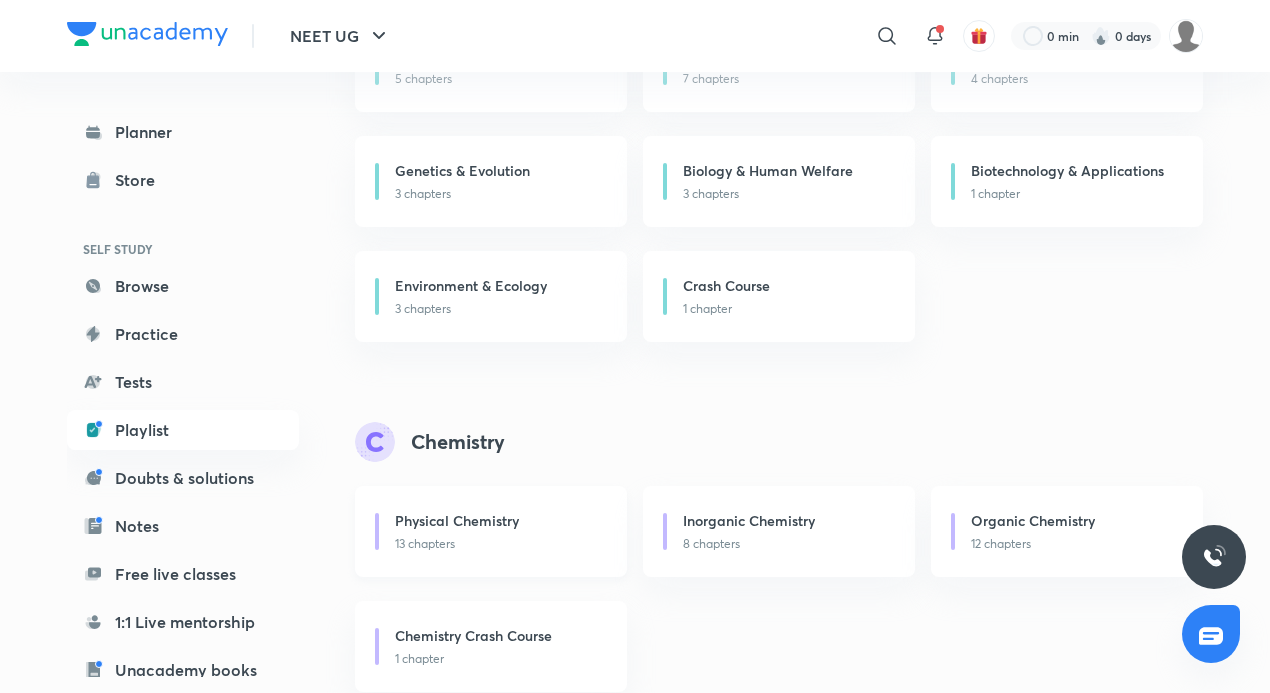 click on "13 chapters" at bounding box center [499, 544] 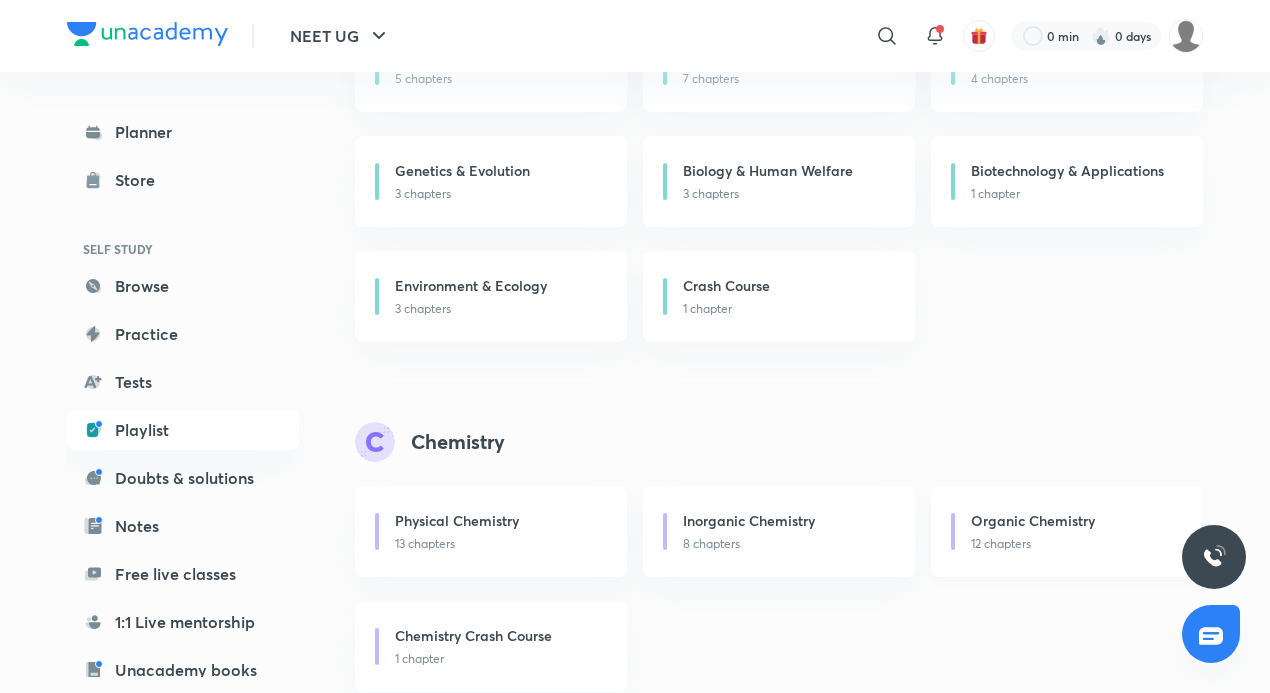 click on "Organic Chemistry" at bounding box center [1033, 520] 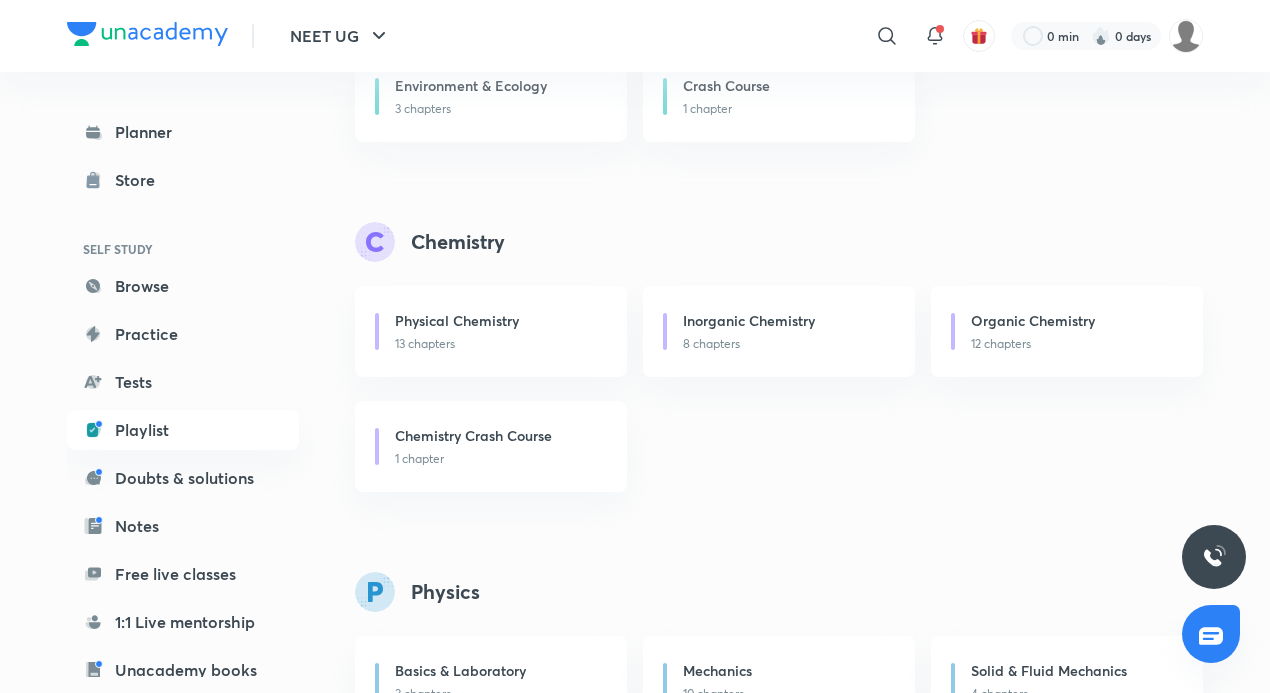 scroll, scrollTop: 586, scrollLeft: 0, axis: vertical 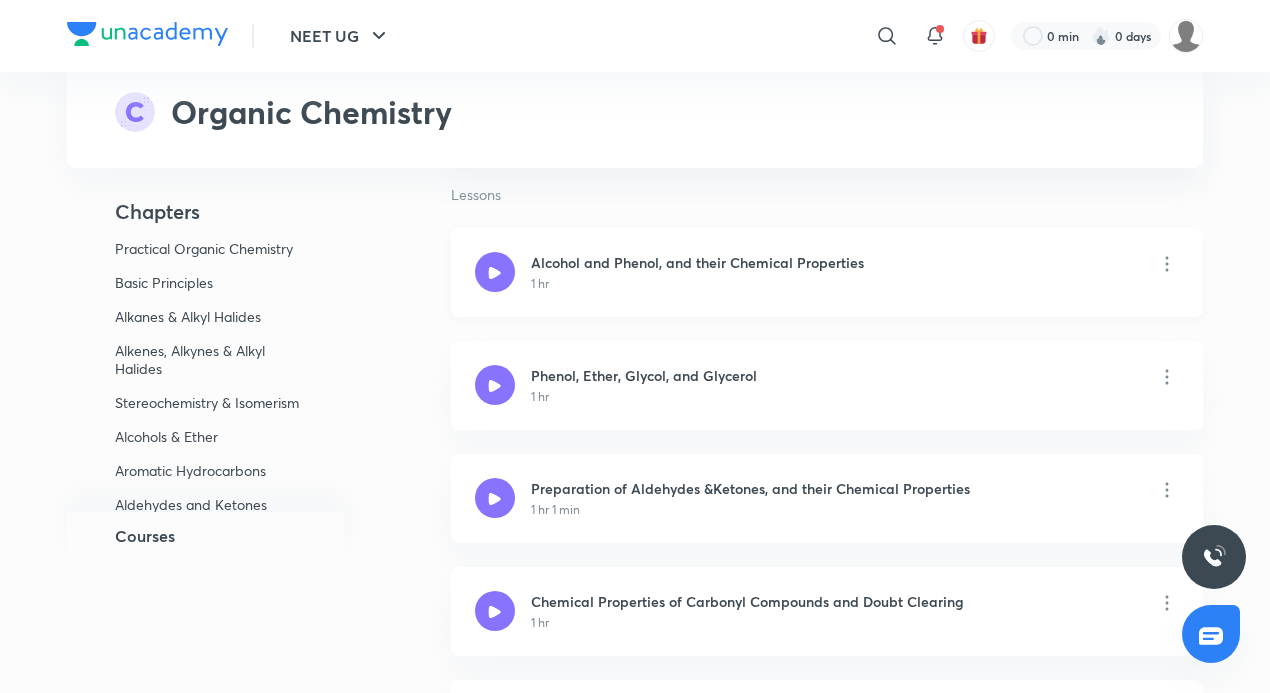 click on "1 hr" at bounding box center [697, 284] 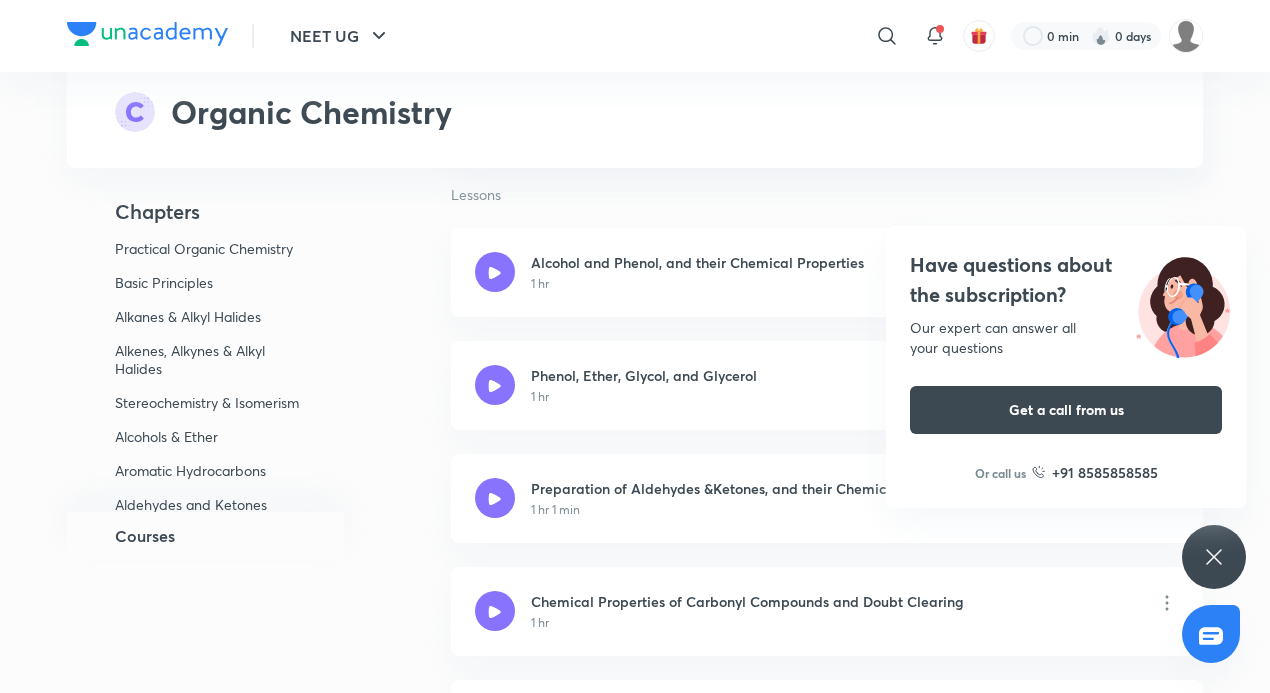 scroll, scrollTop: 0, scrollLeft: 0, axis: both 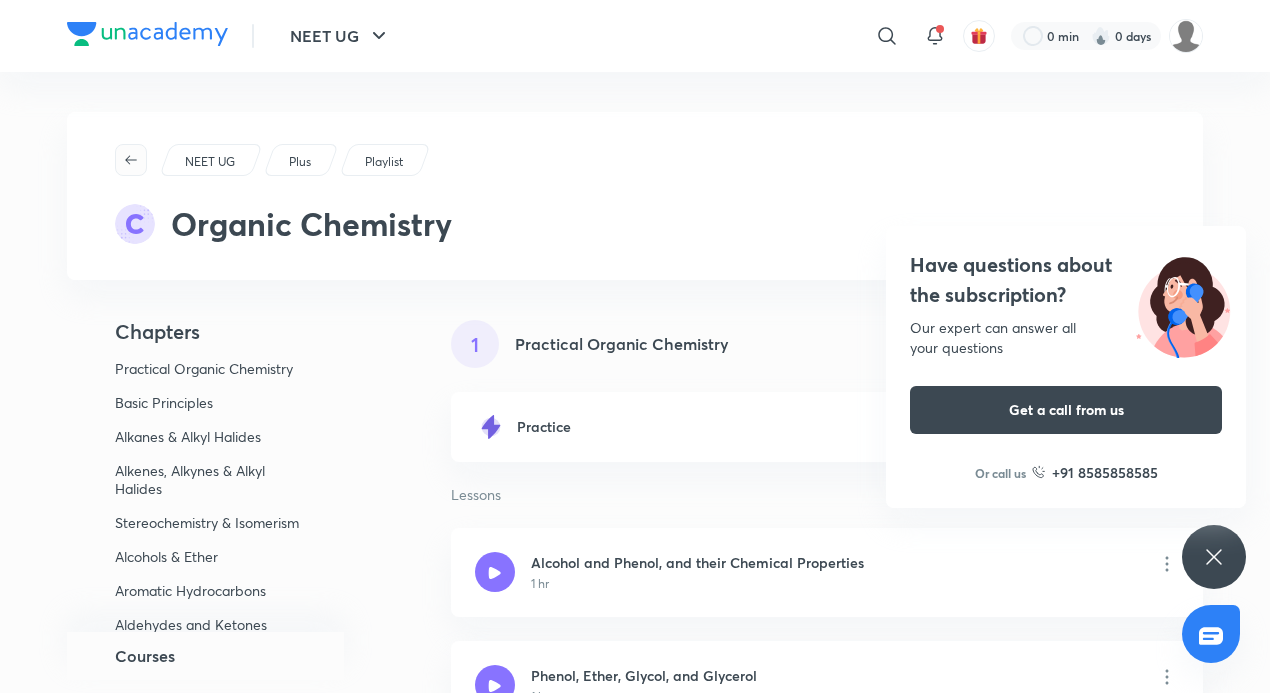 click at bounding box center (131, 160) 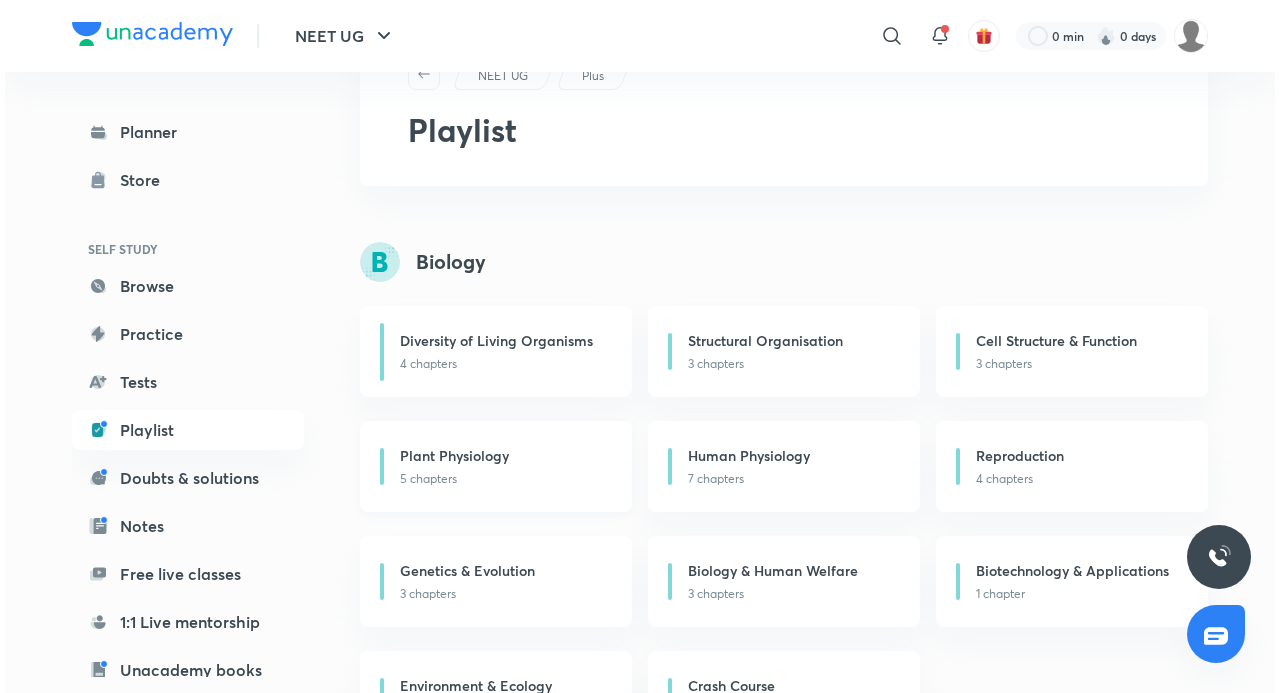 scroll, scrollTop: 0, scrollLeft: 0, axis: both 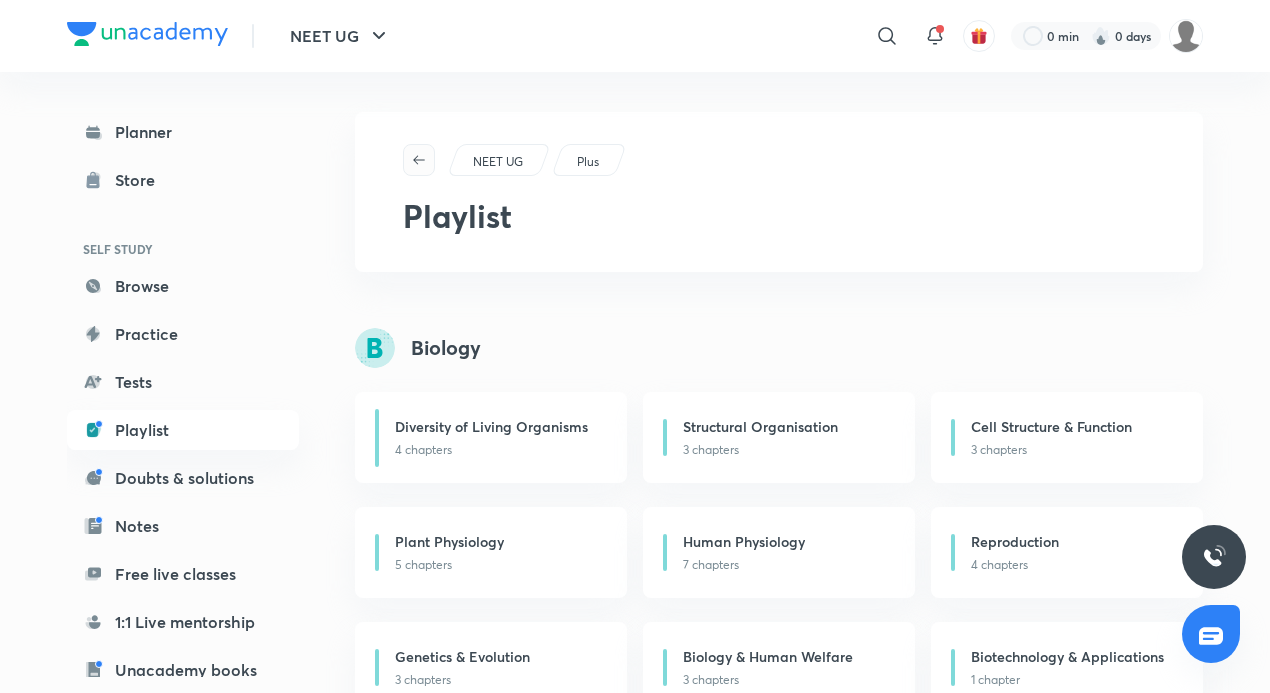click at bounding box center (419, 160) 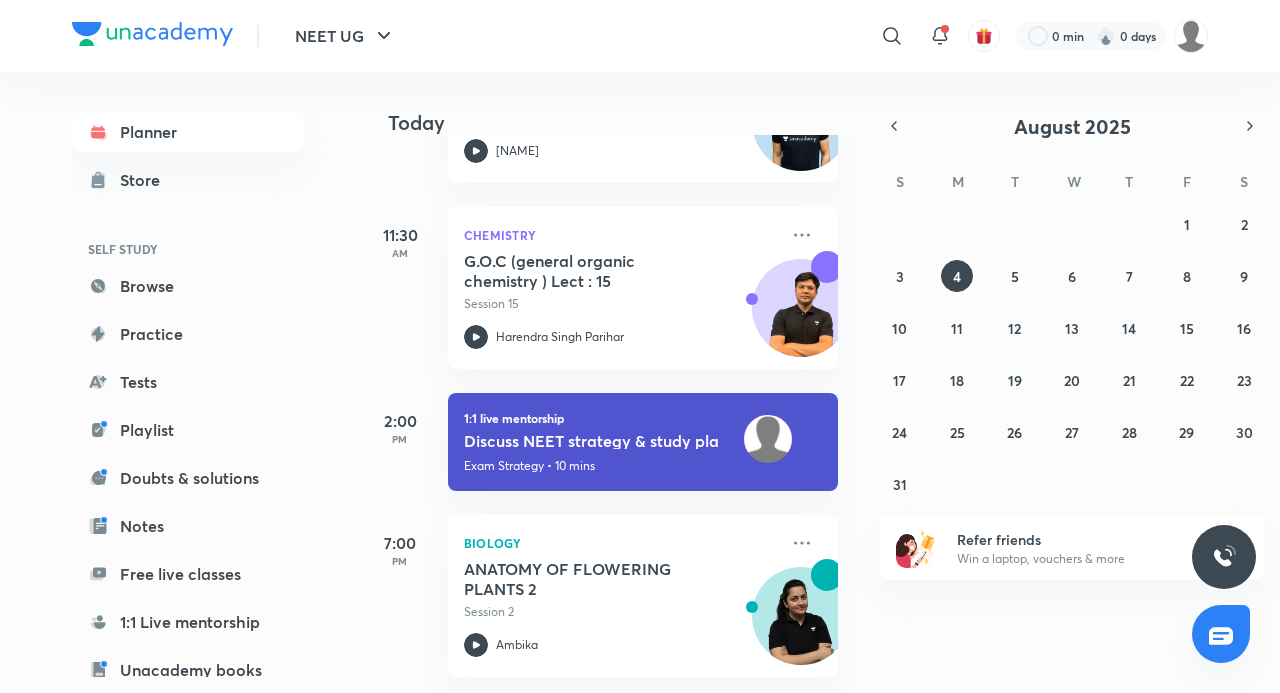 scroll, scrollTop: 0, scrollLeft: 0, axis: both 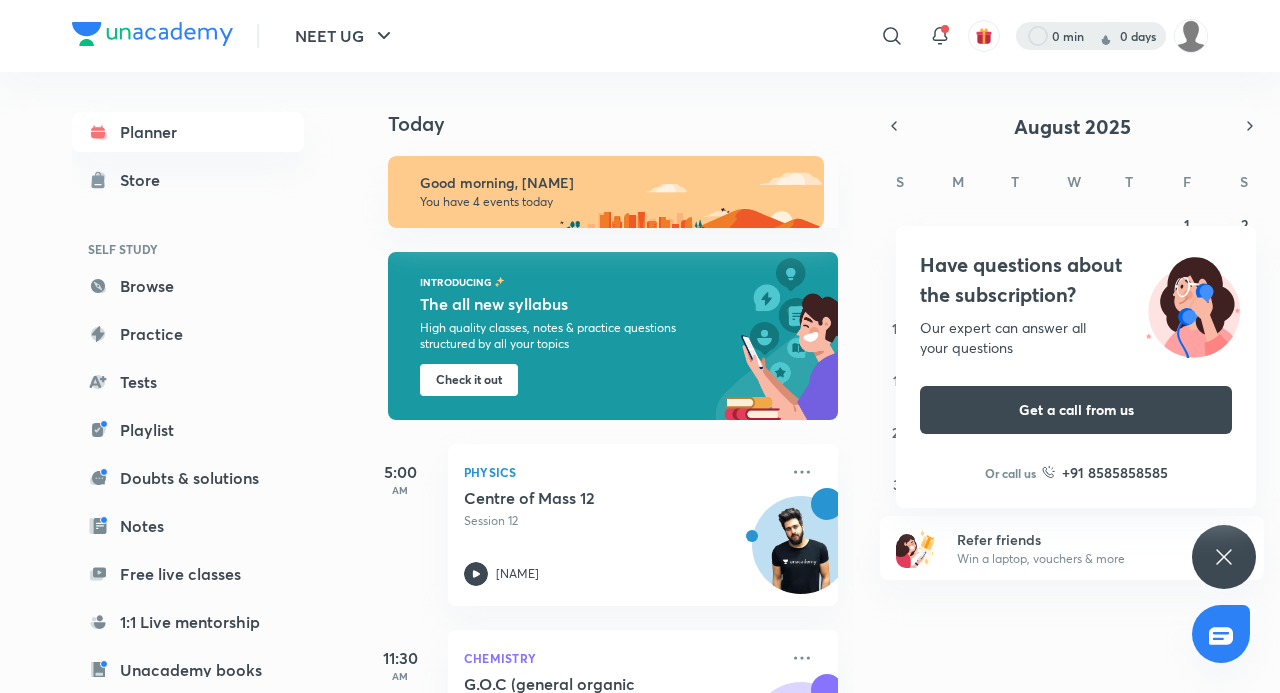 click at bounding box center (1091, 36) 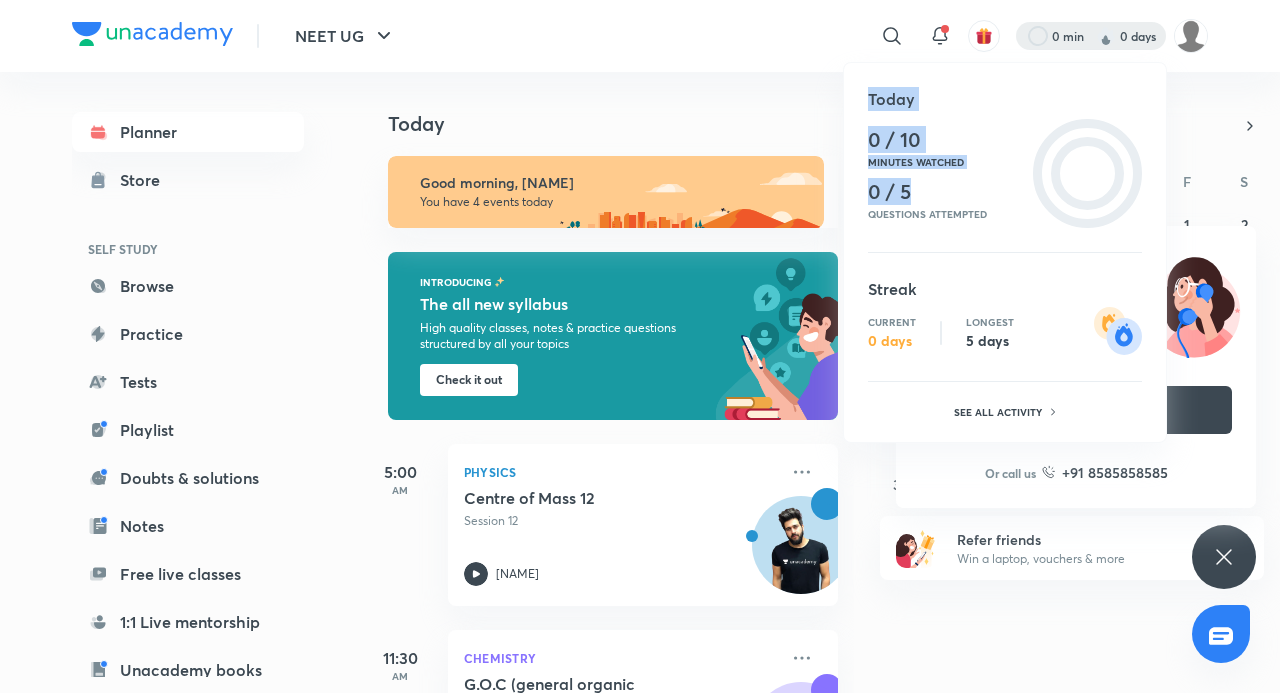 drag, startPoint x: 907, startPoint y: 189, endPoint x: 1012, endPoint y: 482, distance: 311.24588 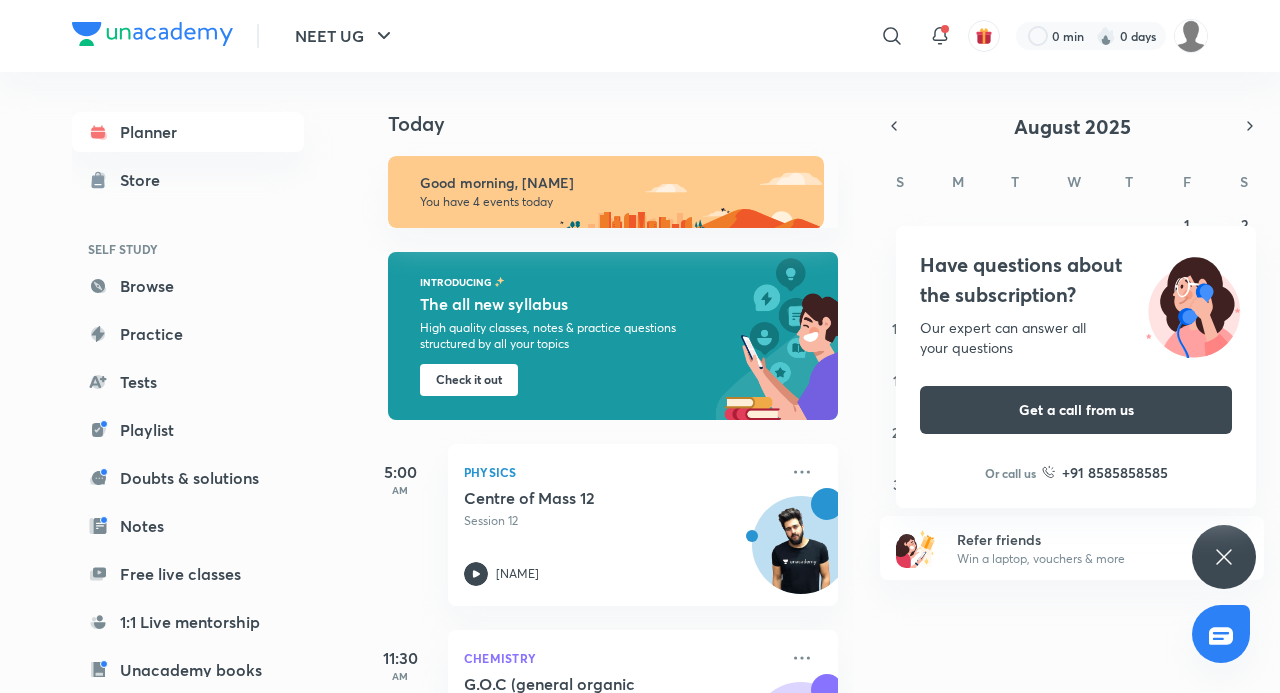 click on "Have questions about the subscription?" at bounding box center [1076, 280] 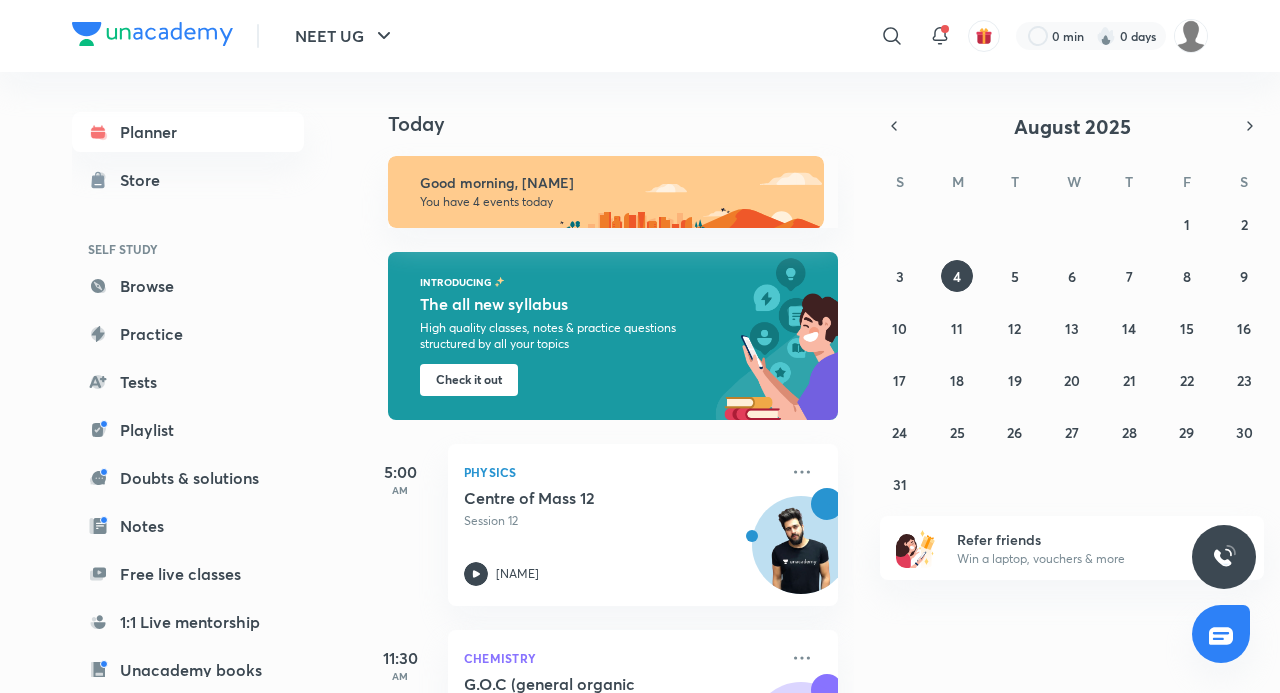 drag, startPoint x: 1226, startPoint y: 556, endPoint x: 1077, endPoint y: 602, distance: 155.93909 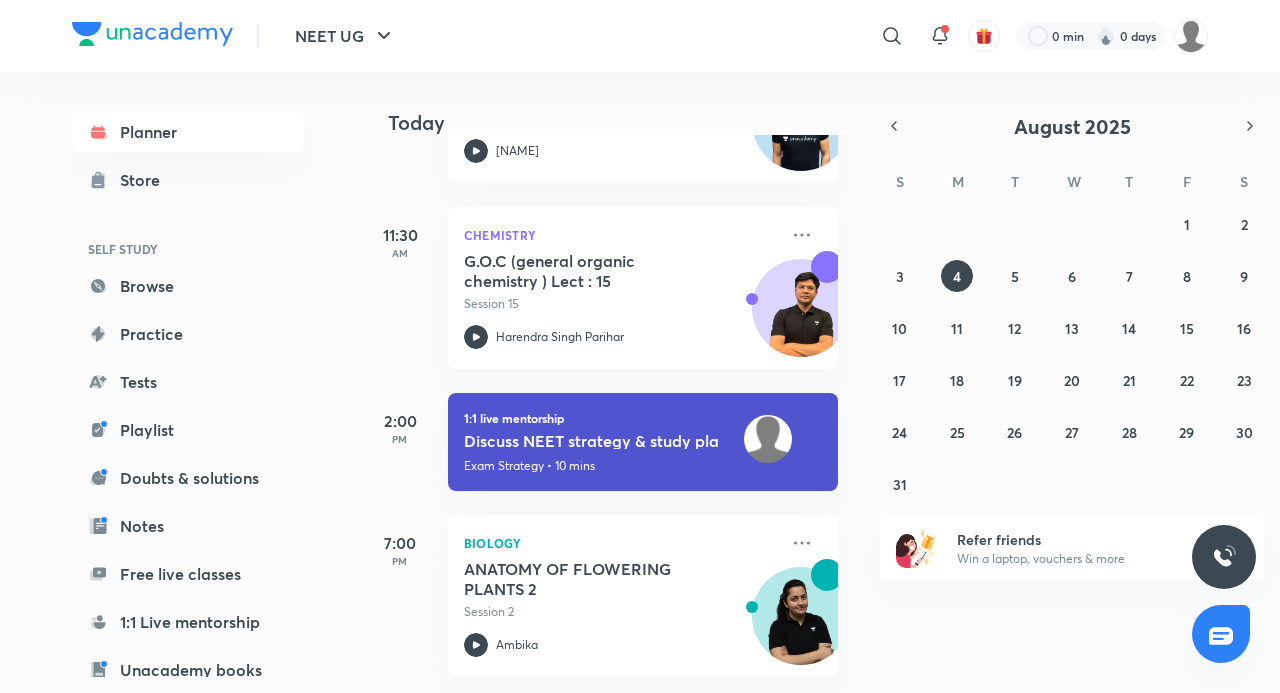 scroll, scrollTop: 0, scrollLeft: 0, axis: both 